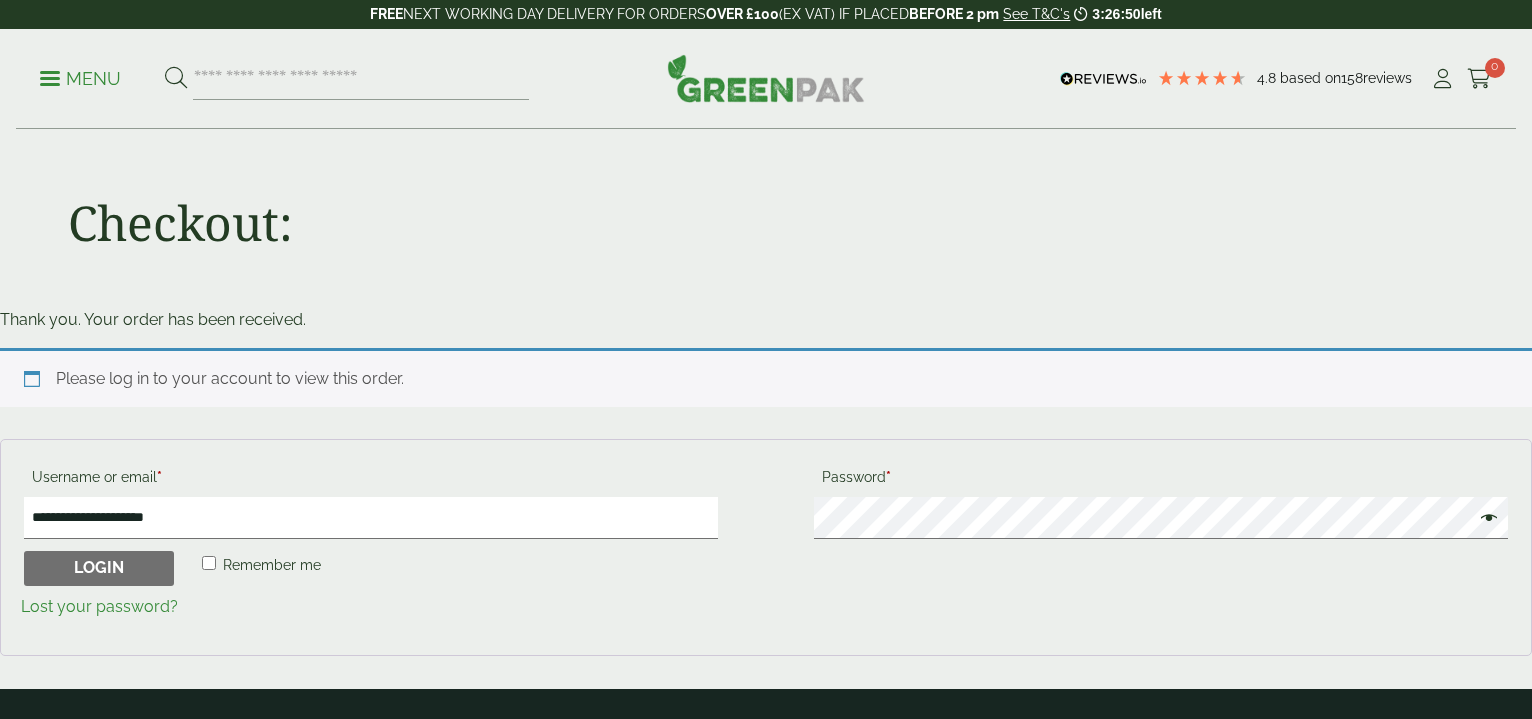 scroll, scrollTop: 0, scrollLeft: 0, axis: both 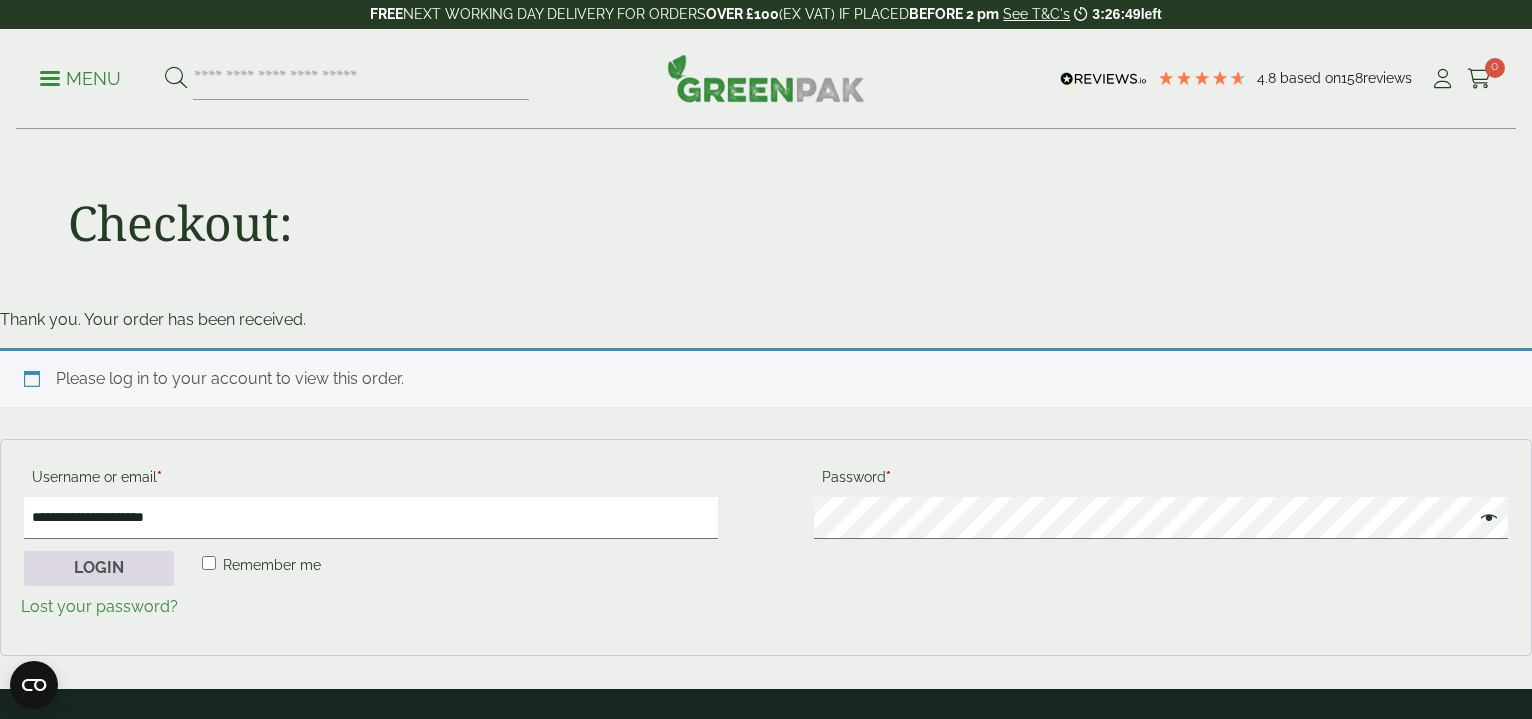 click on "Login" at bounding box center [99, 569] 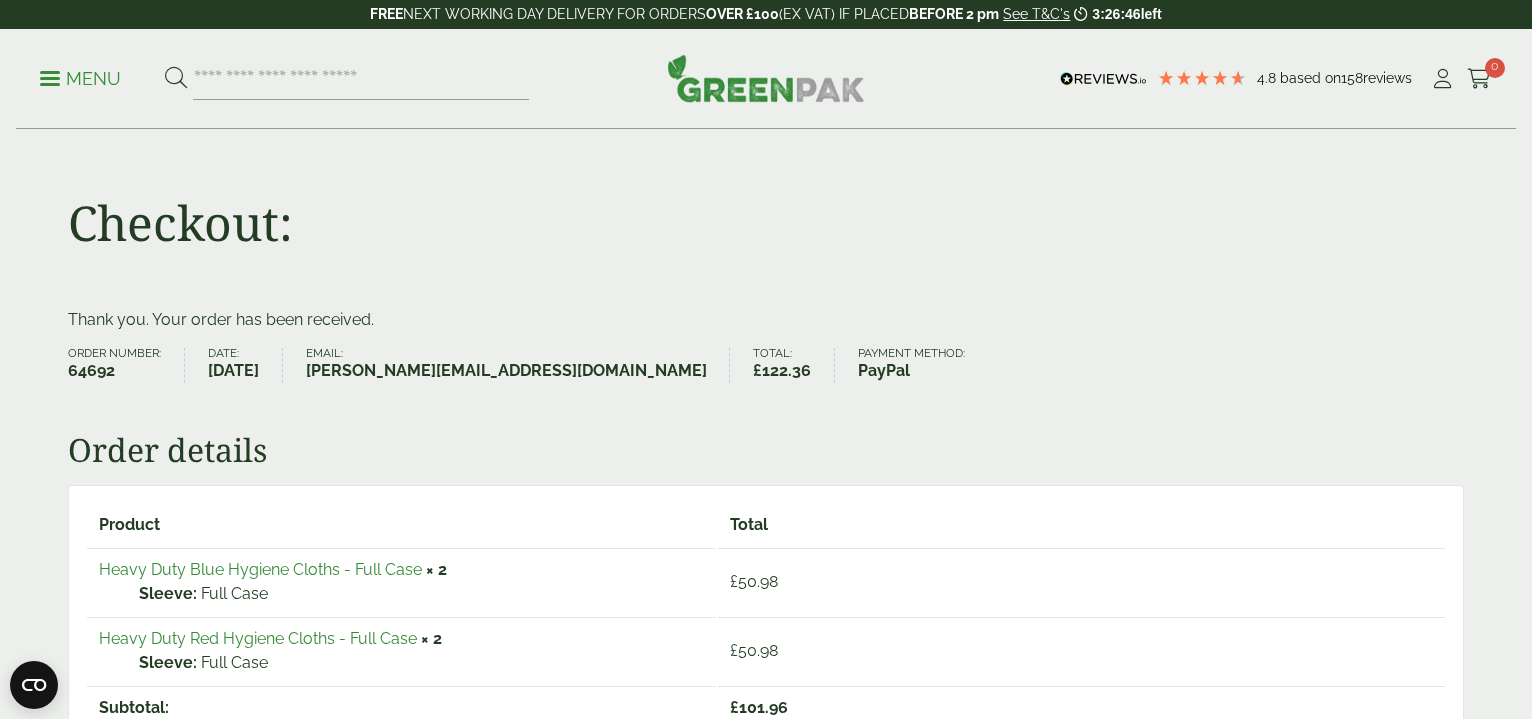 scroll, scrollTop: 0, scrollLeft: 0, axis: both 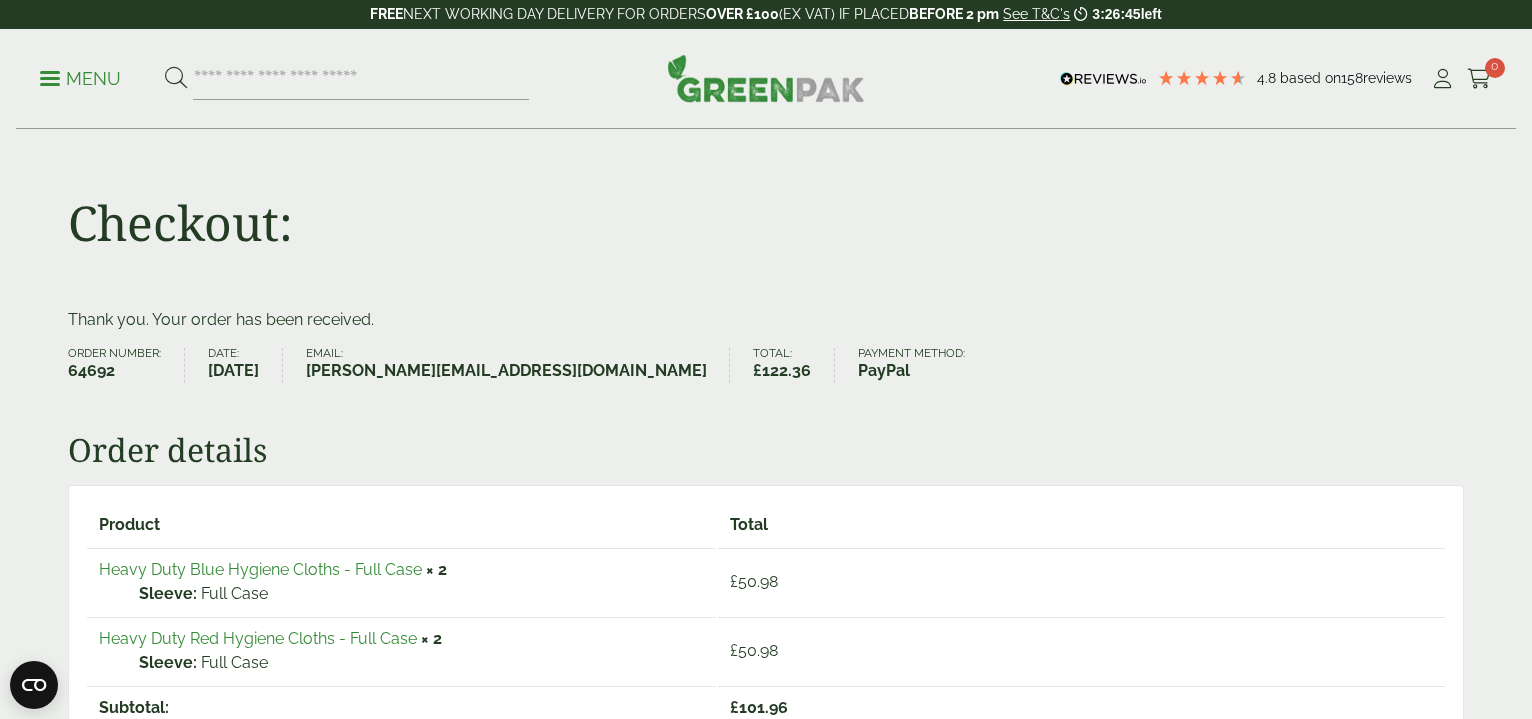 click on "Heavy Duty Blue Hygiene Cloths - Full Case" at bounding box center [260, 569] 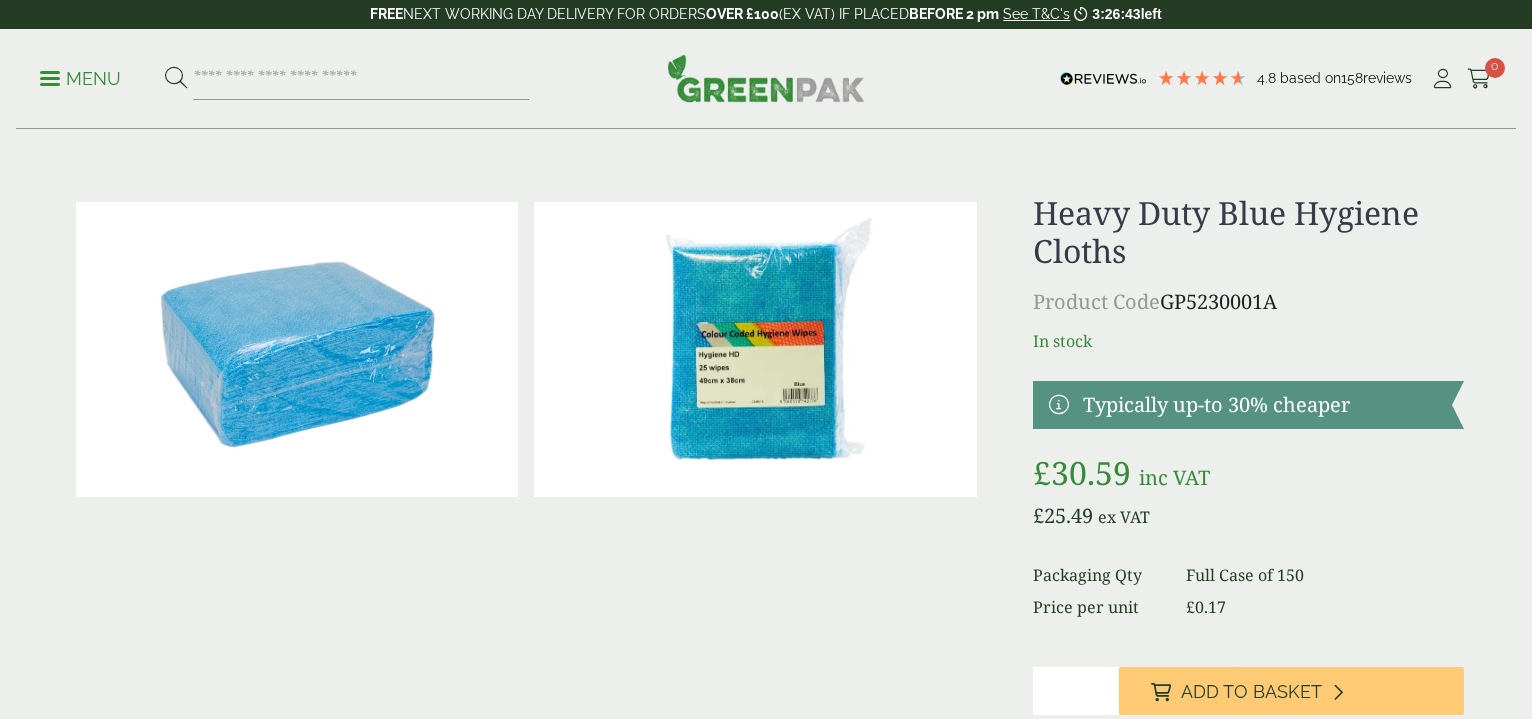 scroll, scrollTop: 0, scrollLeft: 0, axis: both 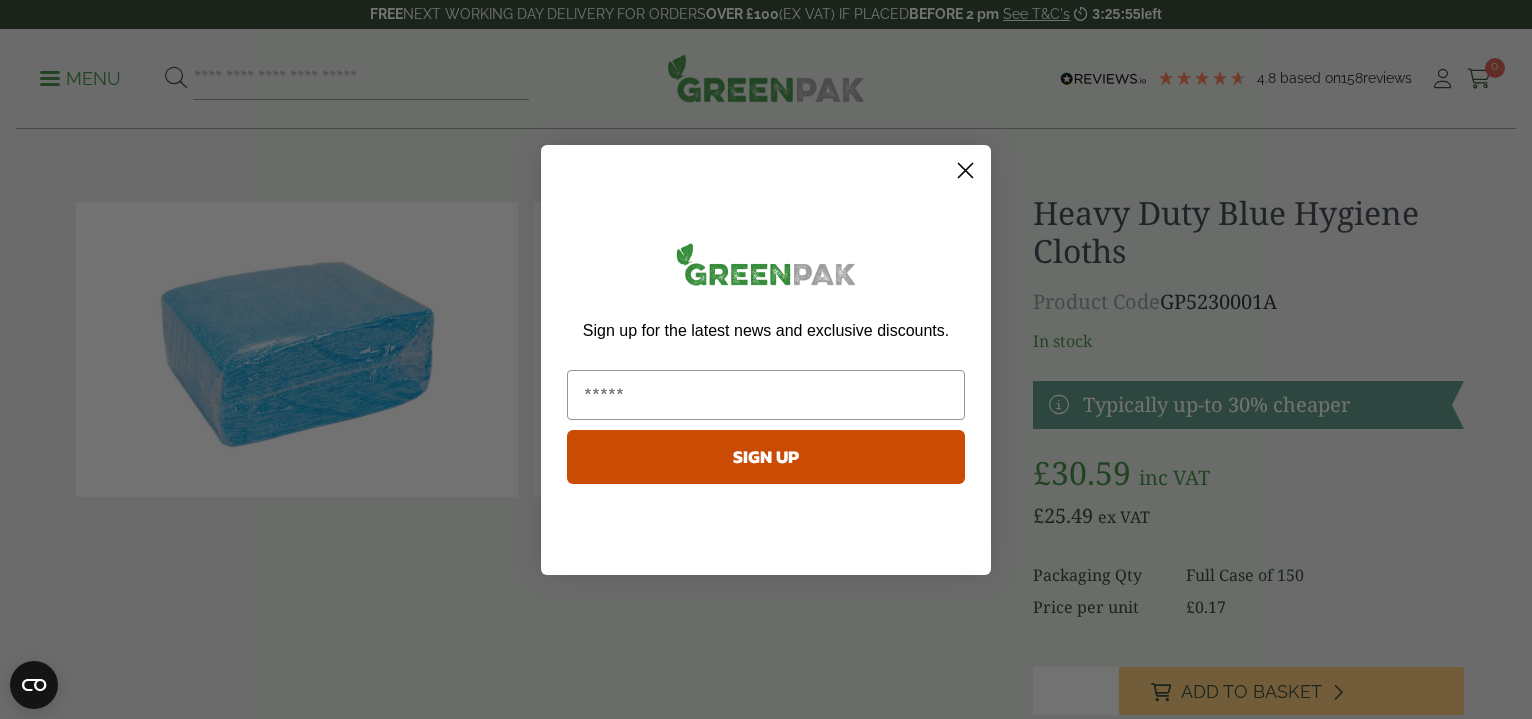 click 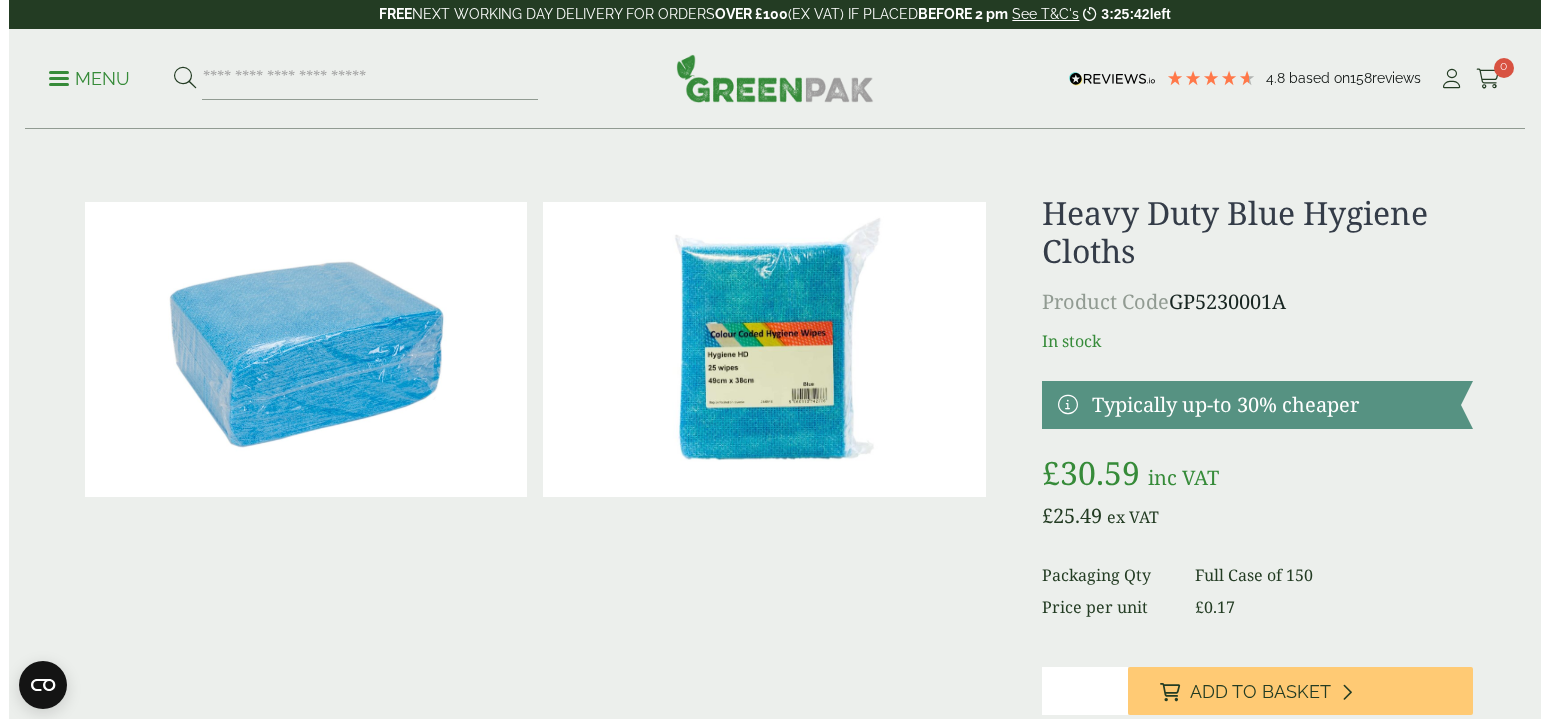 scroll, scrollTop: 306, scrollLeft: 0, axis: vertical 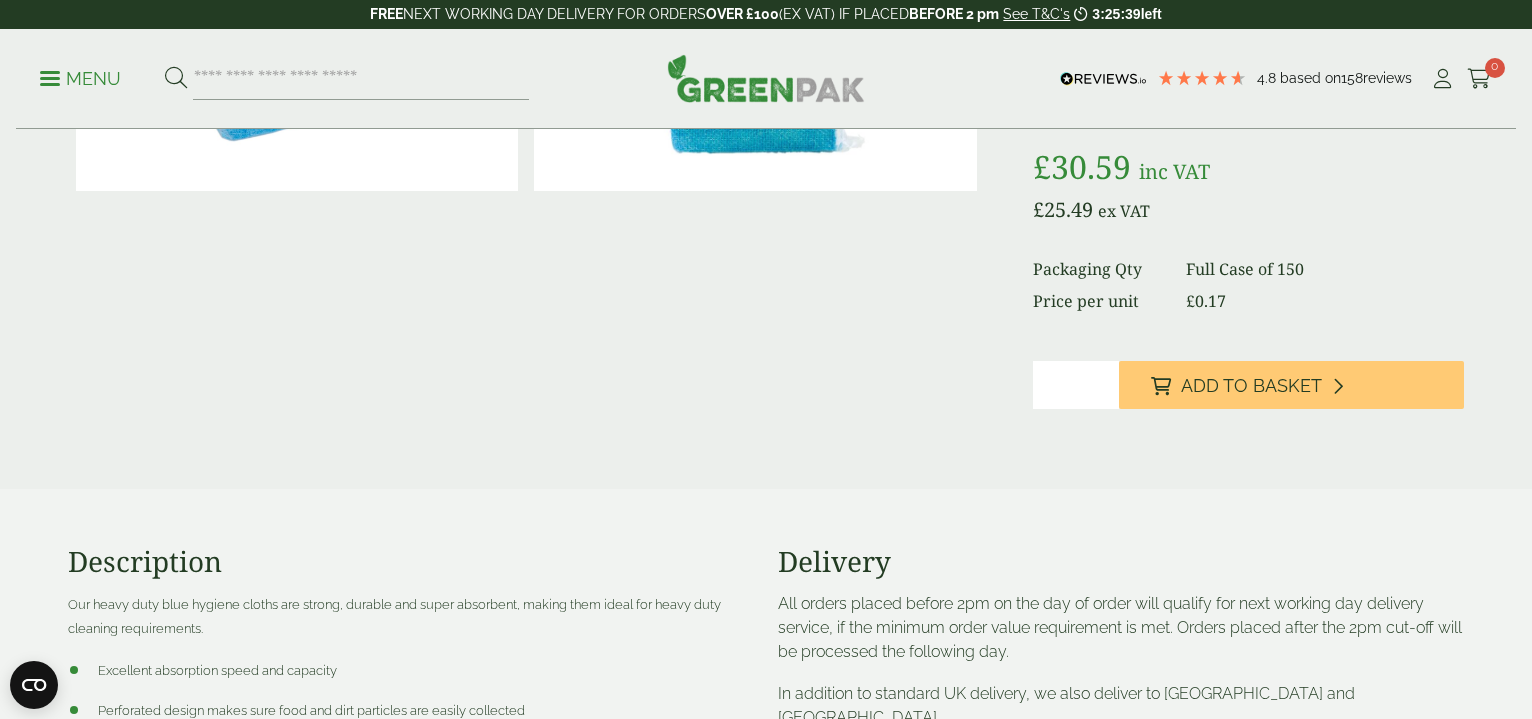 click on "*" at bounding box center (1076, 385) 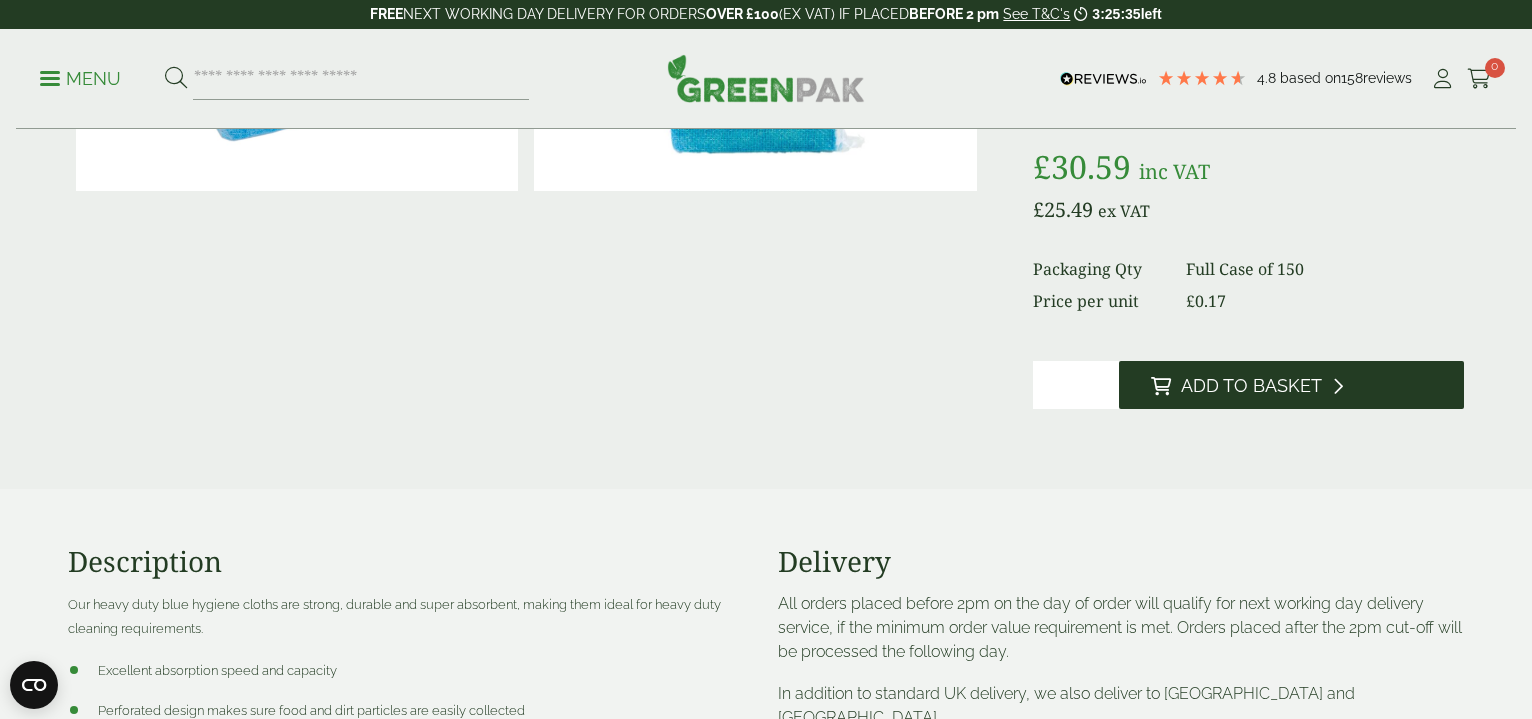 click on "Add to Basket" at bounding box center [1251, 386] 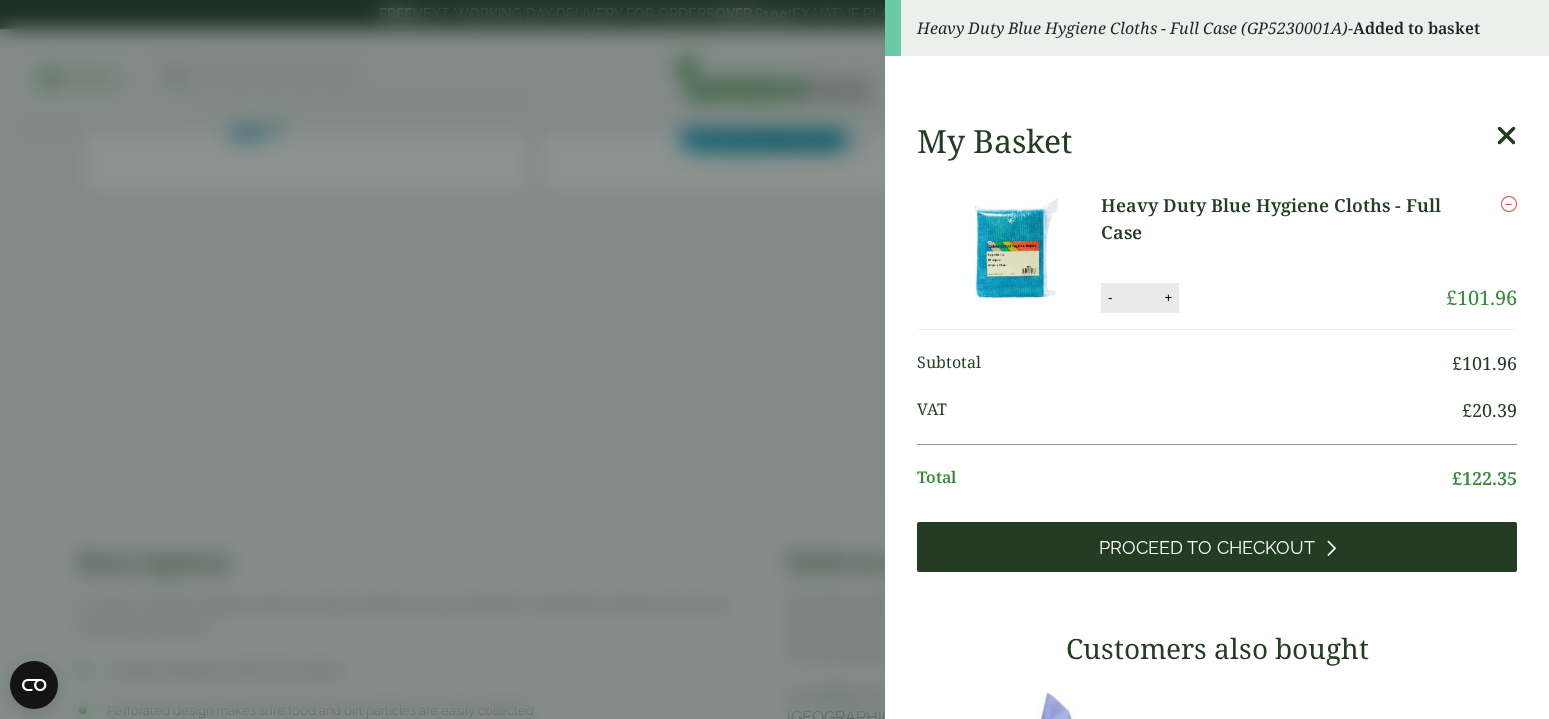 click on "Proceed to Checkout" at bounding box center (1207, 548) 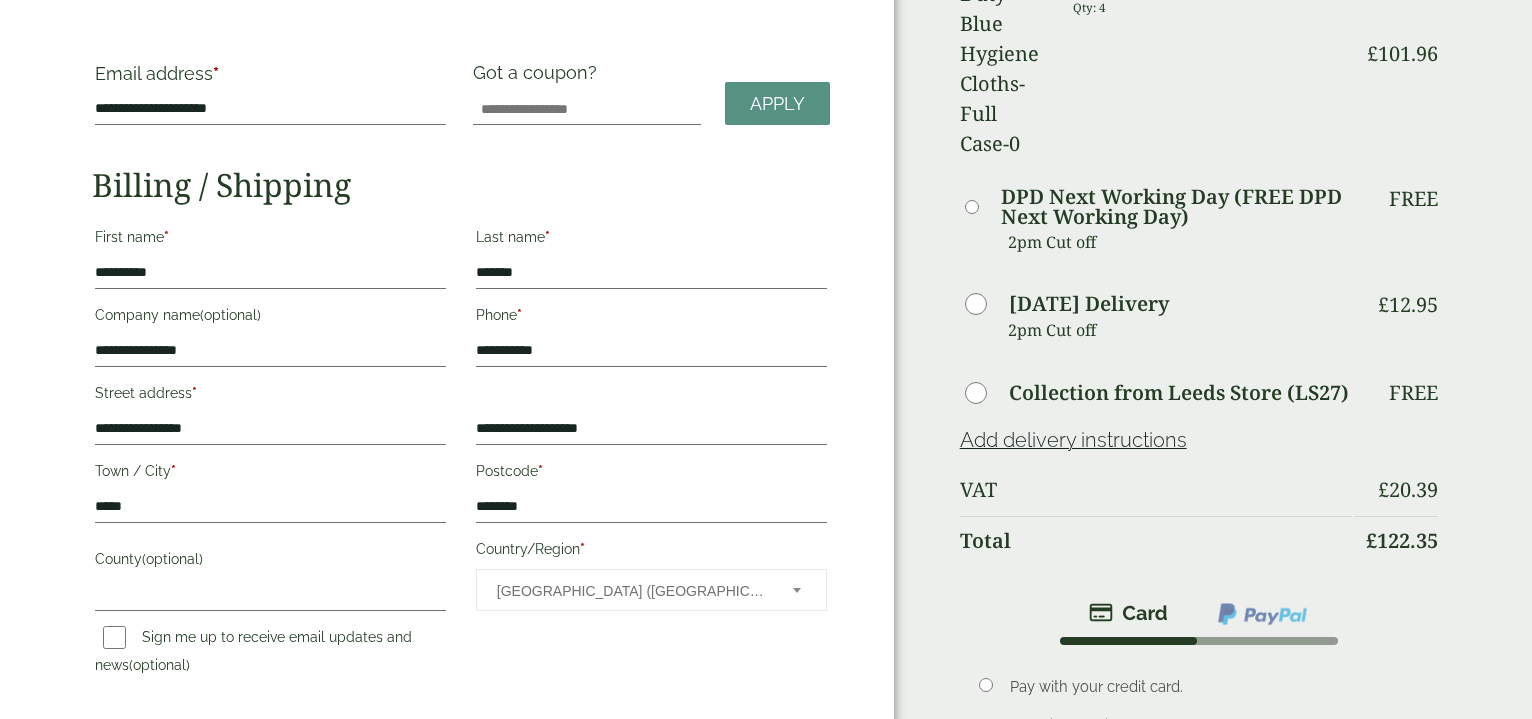 scroll, scrollTop: 510, scrollLeft: 0, axis: vertical 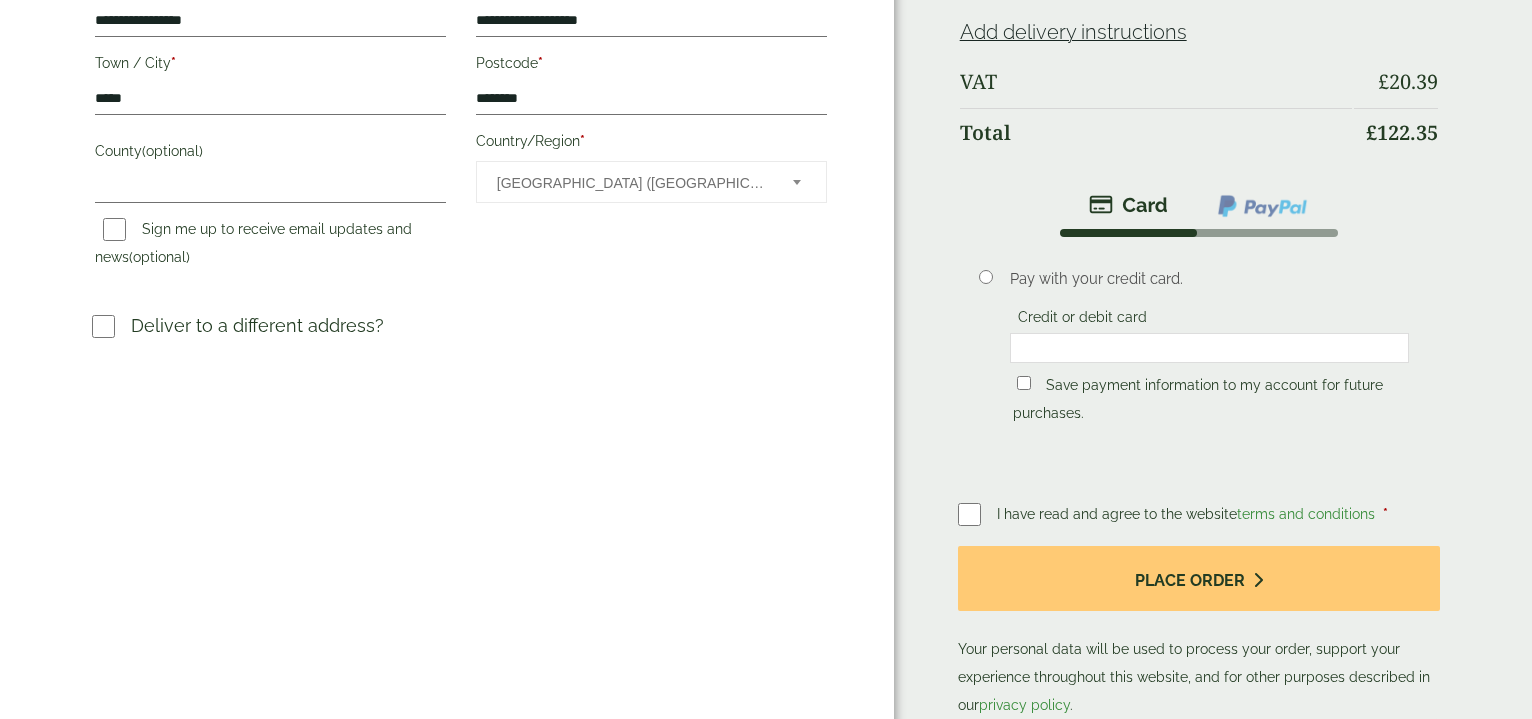 click on "I have read and agree to the website  terms and conditions" at bounding box center (1188, 514) 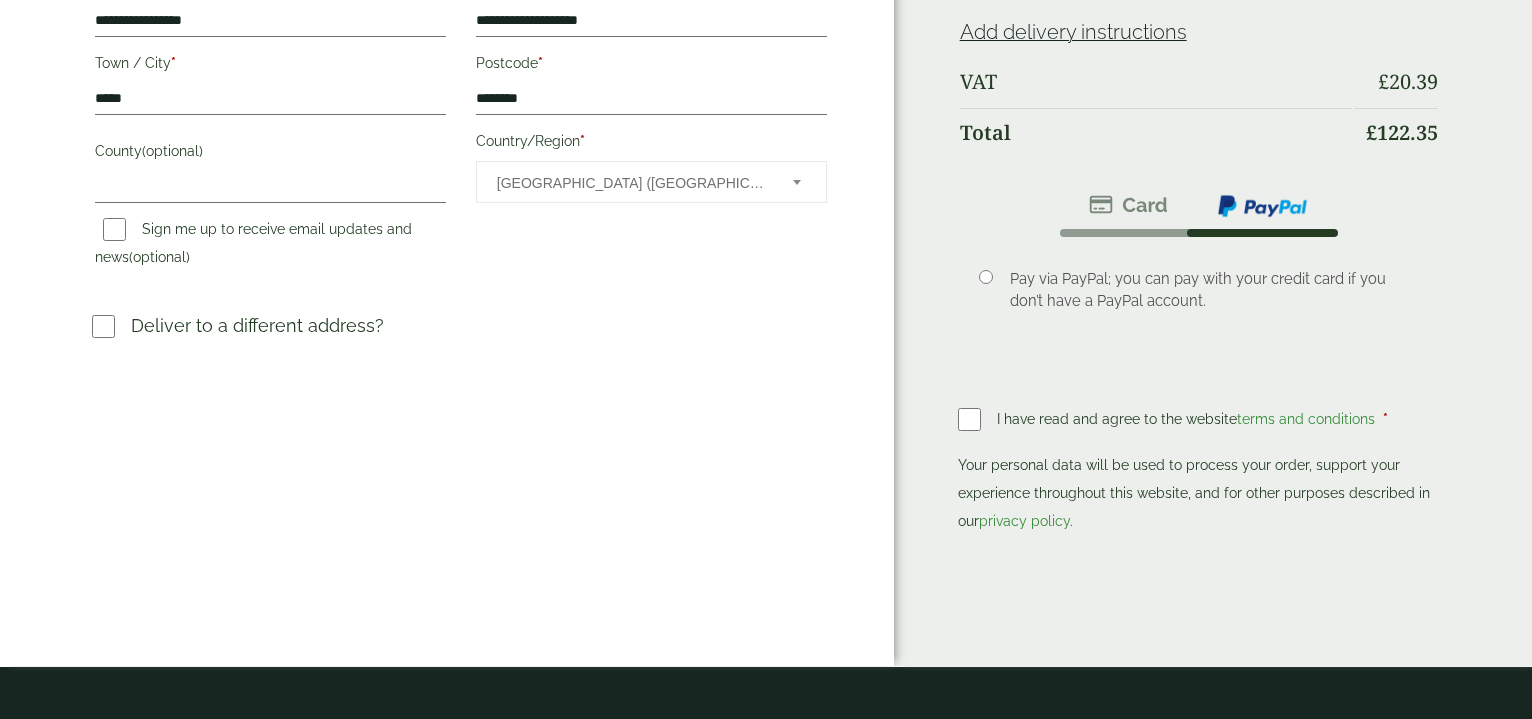 click at bounding box center (1128, 205) 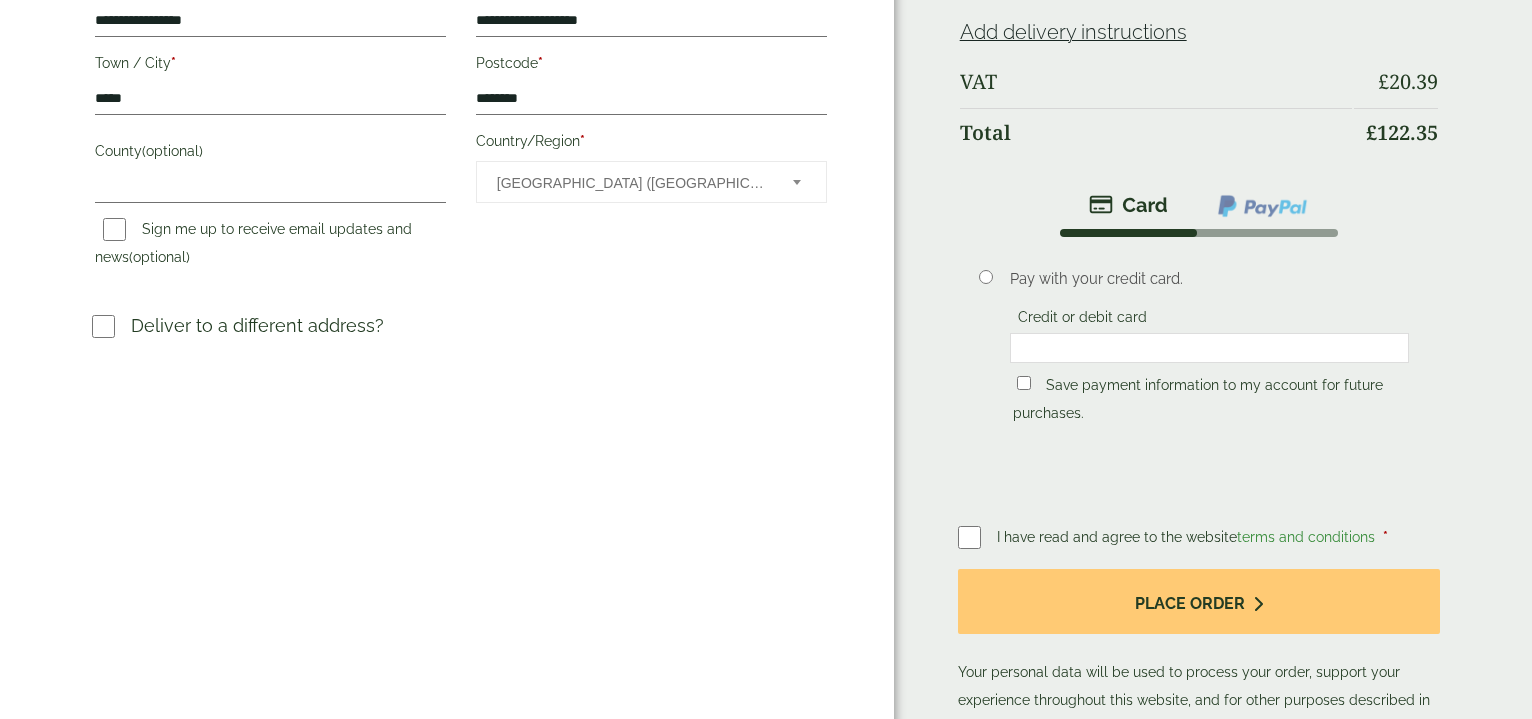click at bounding box center (1209, 348) 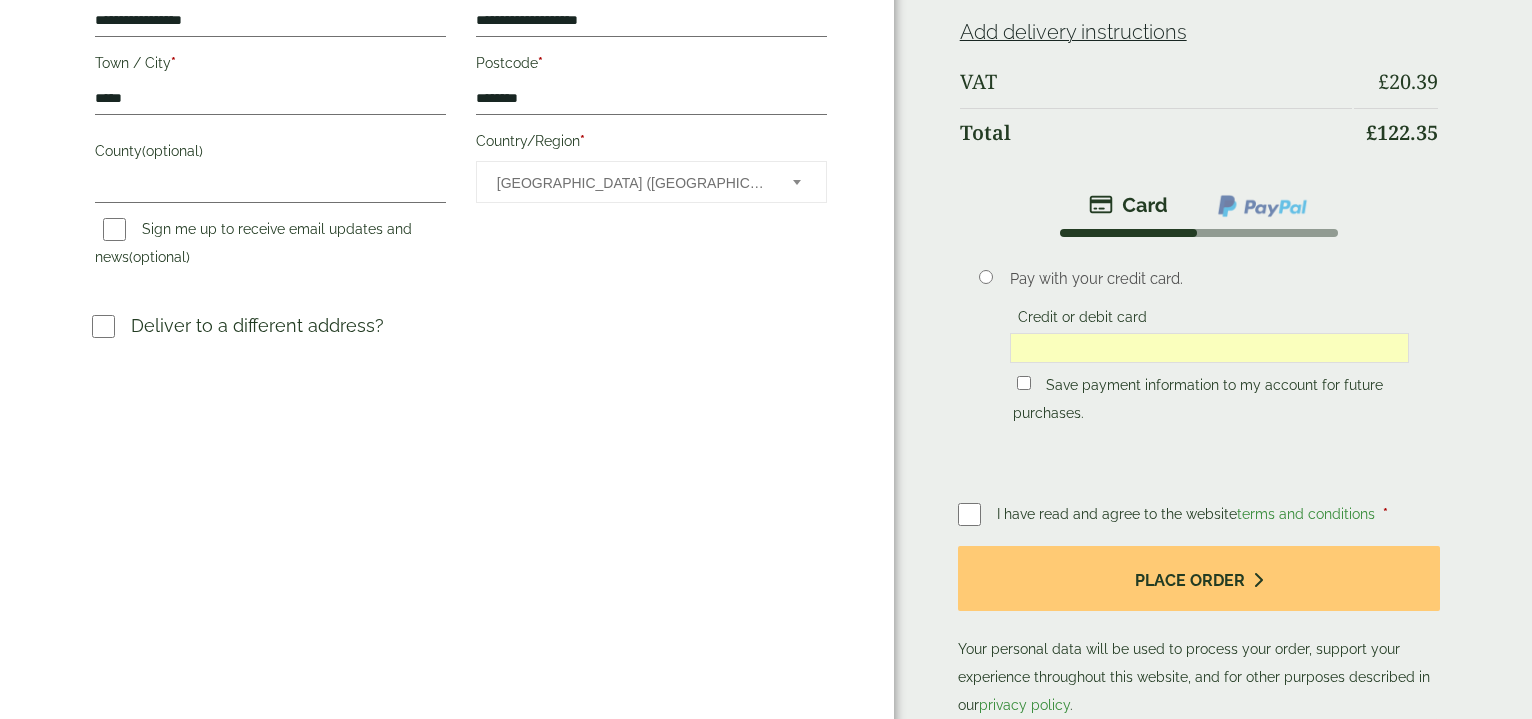 click on "Credit or debit card" at bounding box center (1082, 320) 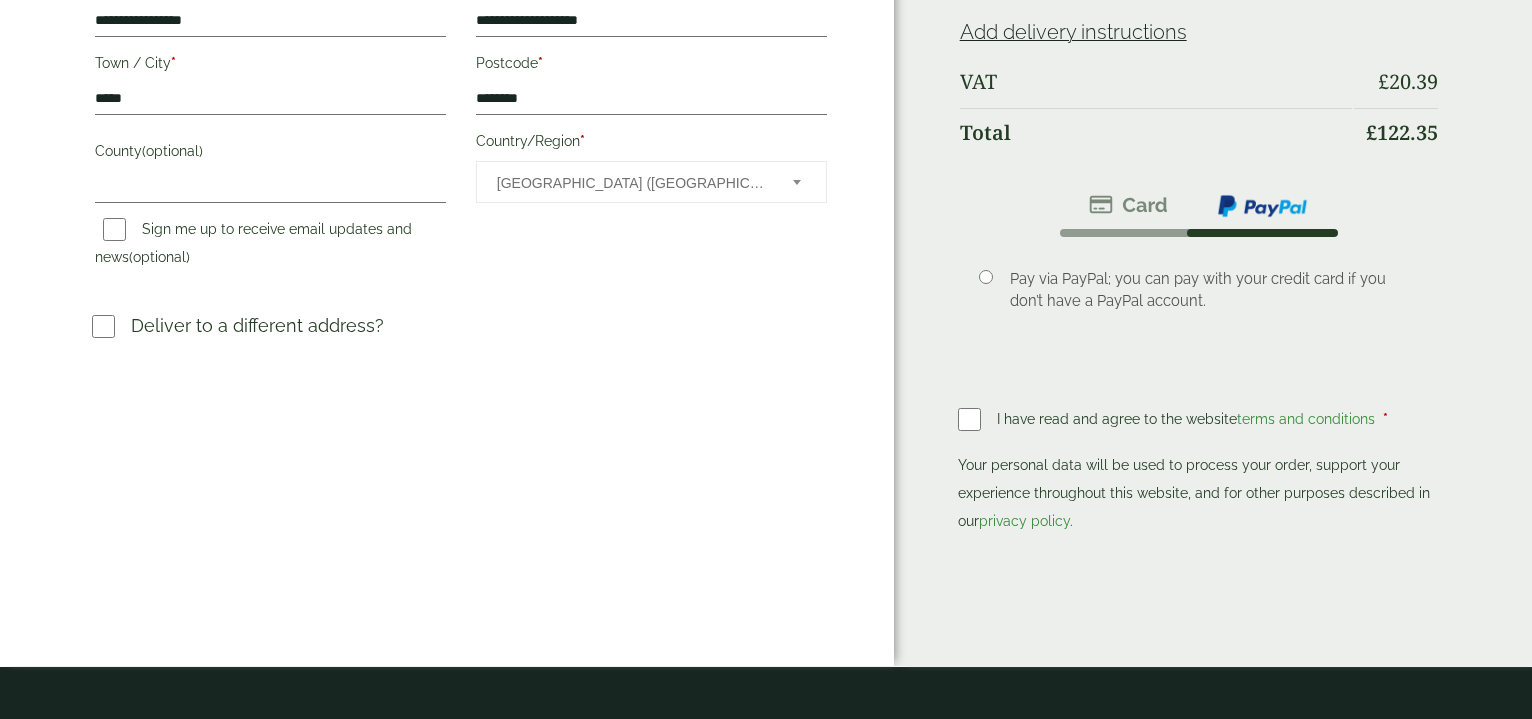 click at bounding box center [1128, 205] 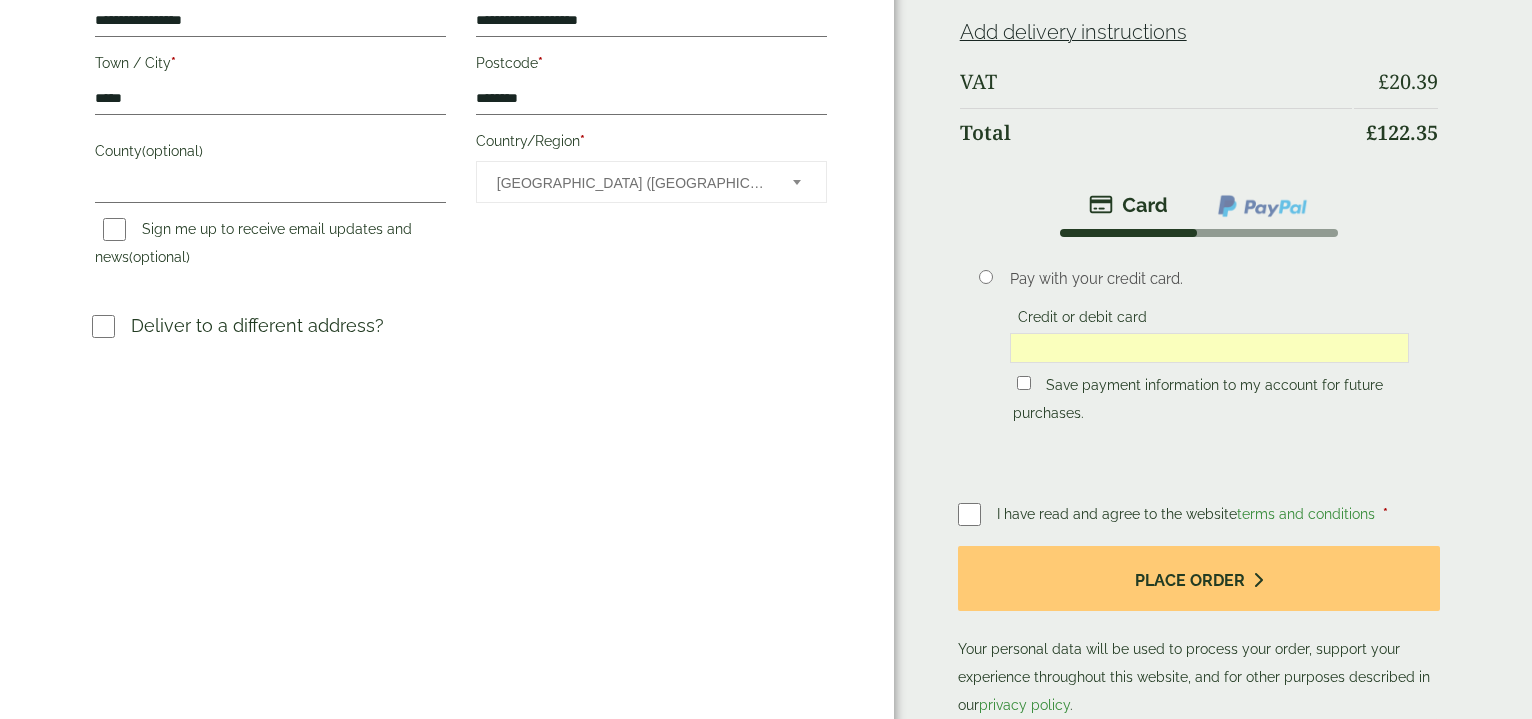 click at bounding box center (1128, 206) 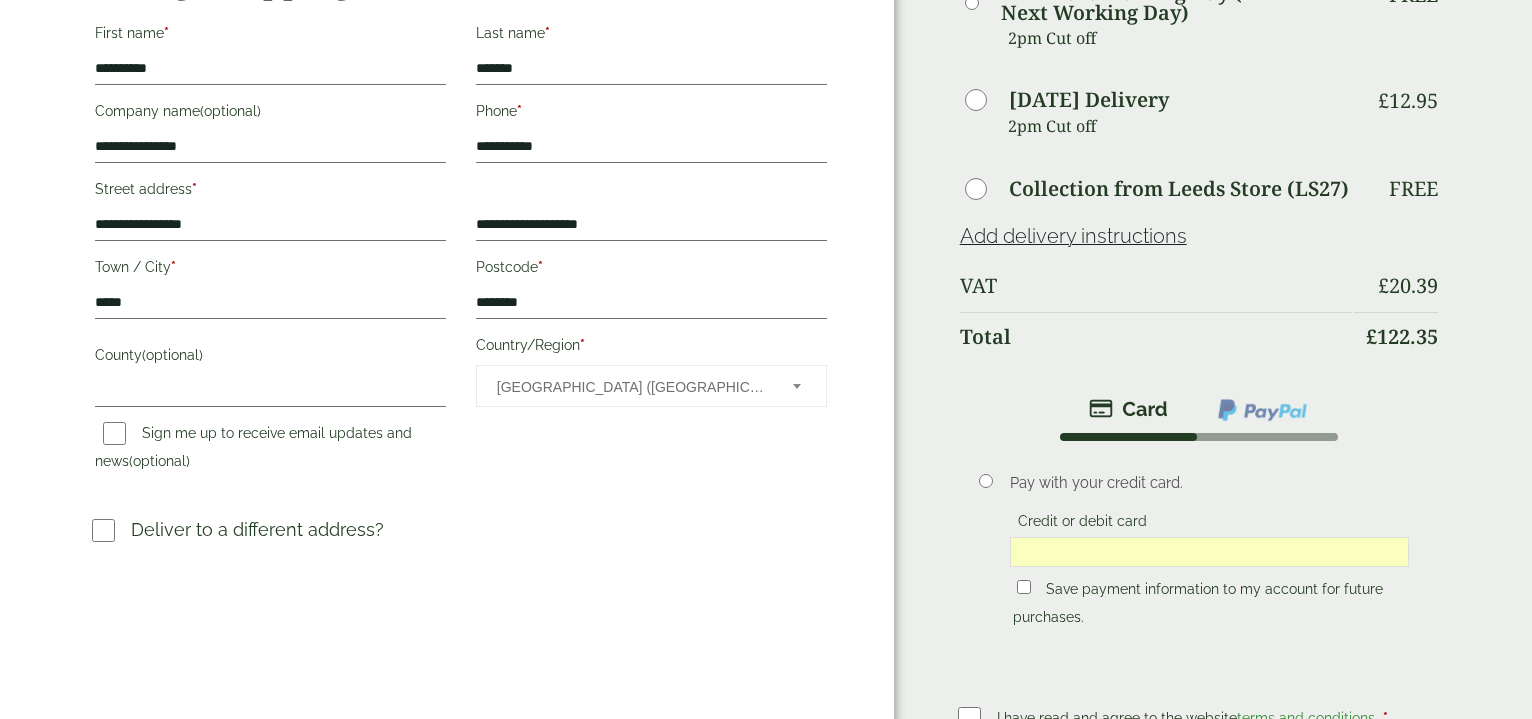 scroll, scrollTop: 510, scrollLeft: 0, axis: vertical 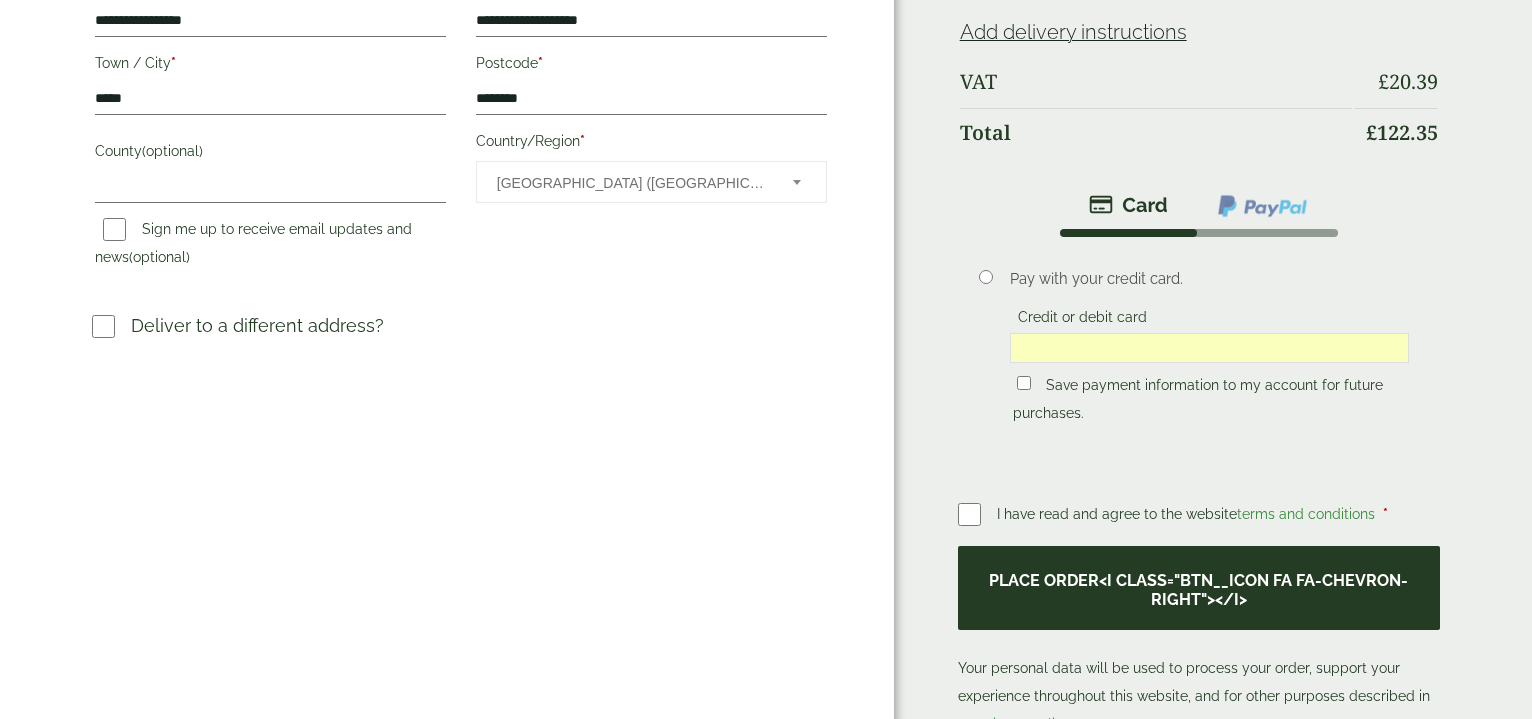 click on "Place order<i class="btn__icon fa fa-chevron-right"></i>" at bounding box center [1199, 588] 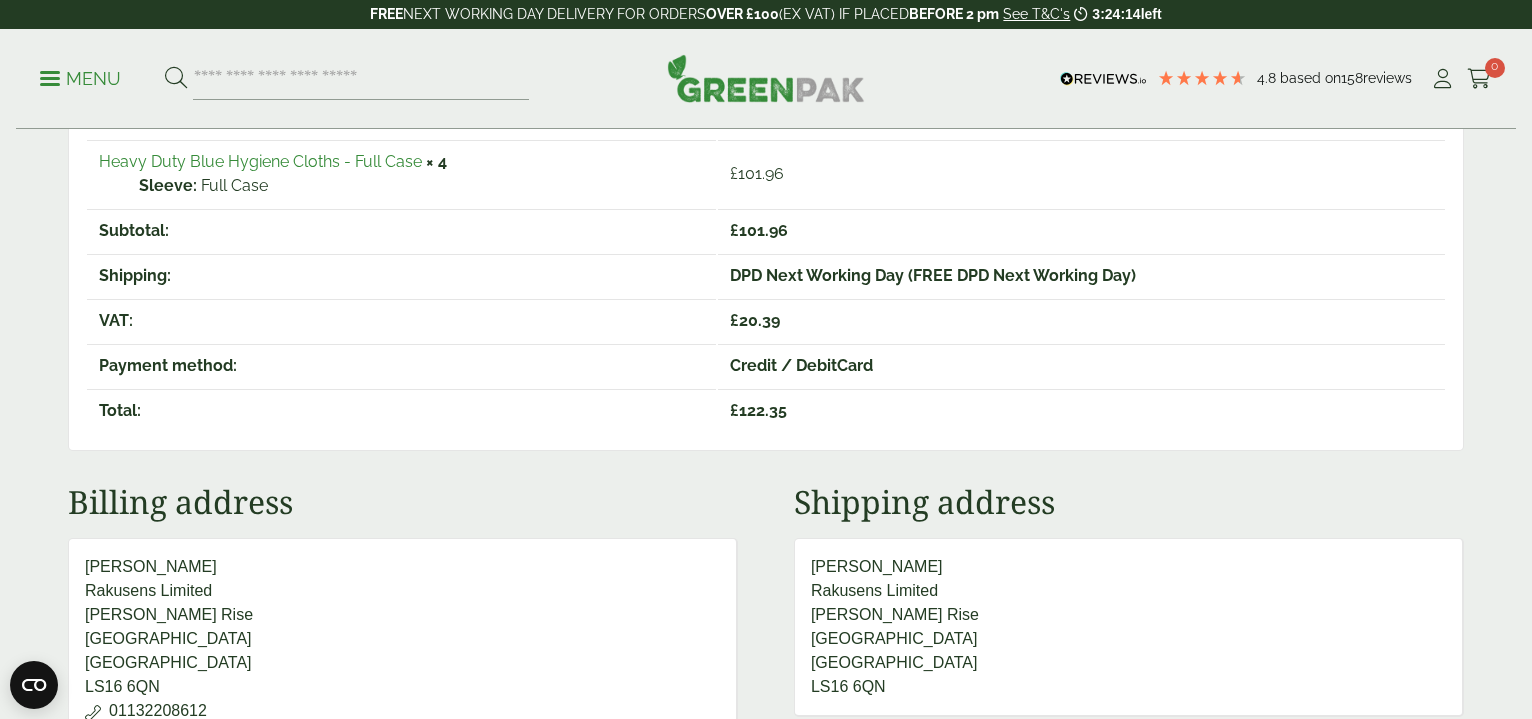 scroll, scrollTop: 918, scrollLeft: 0, axis: vertical 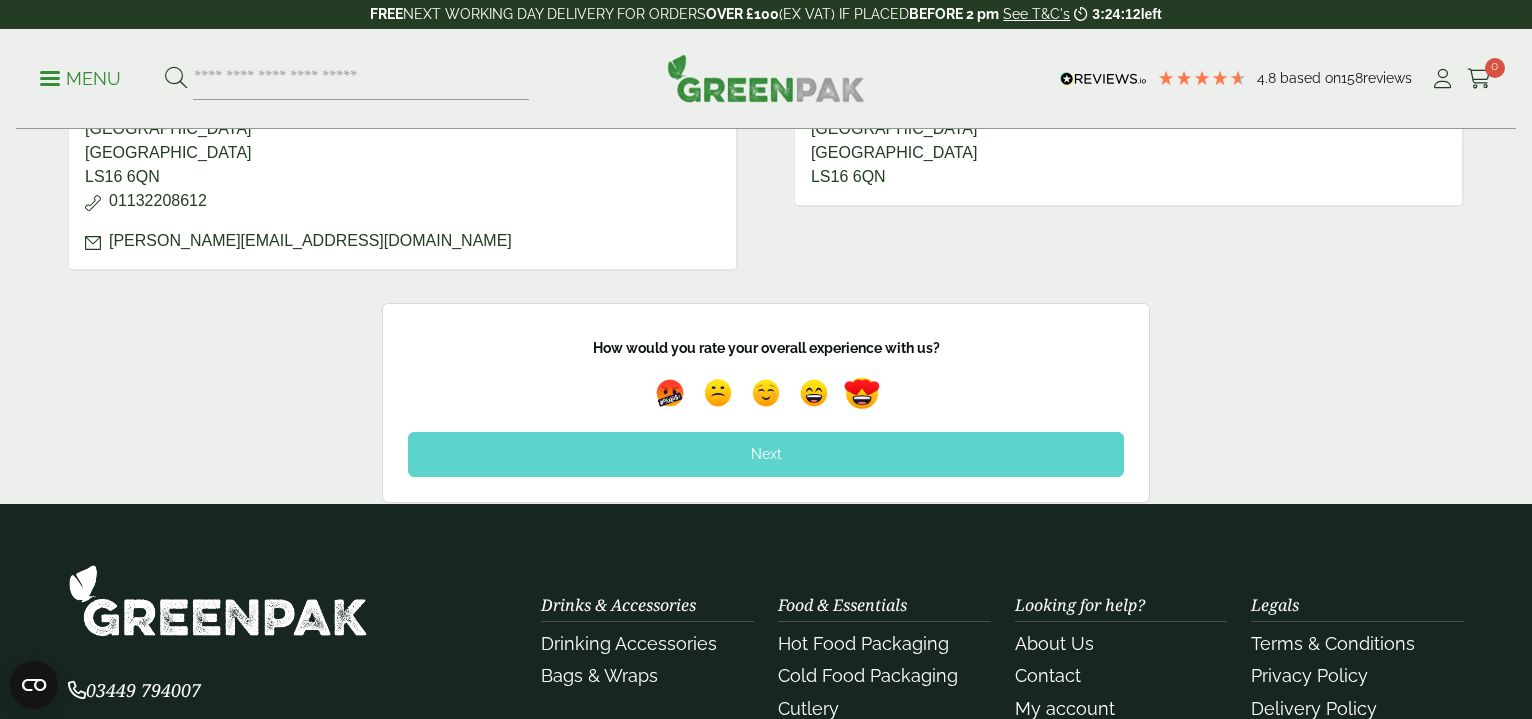 click at bounding box center [862, 394] 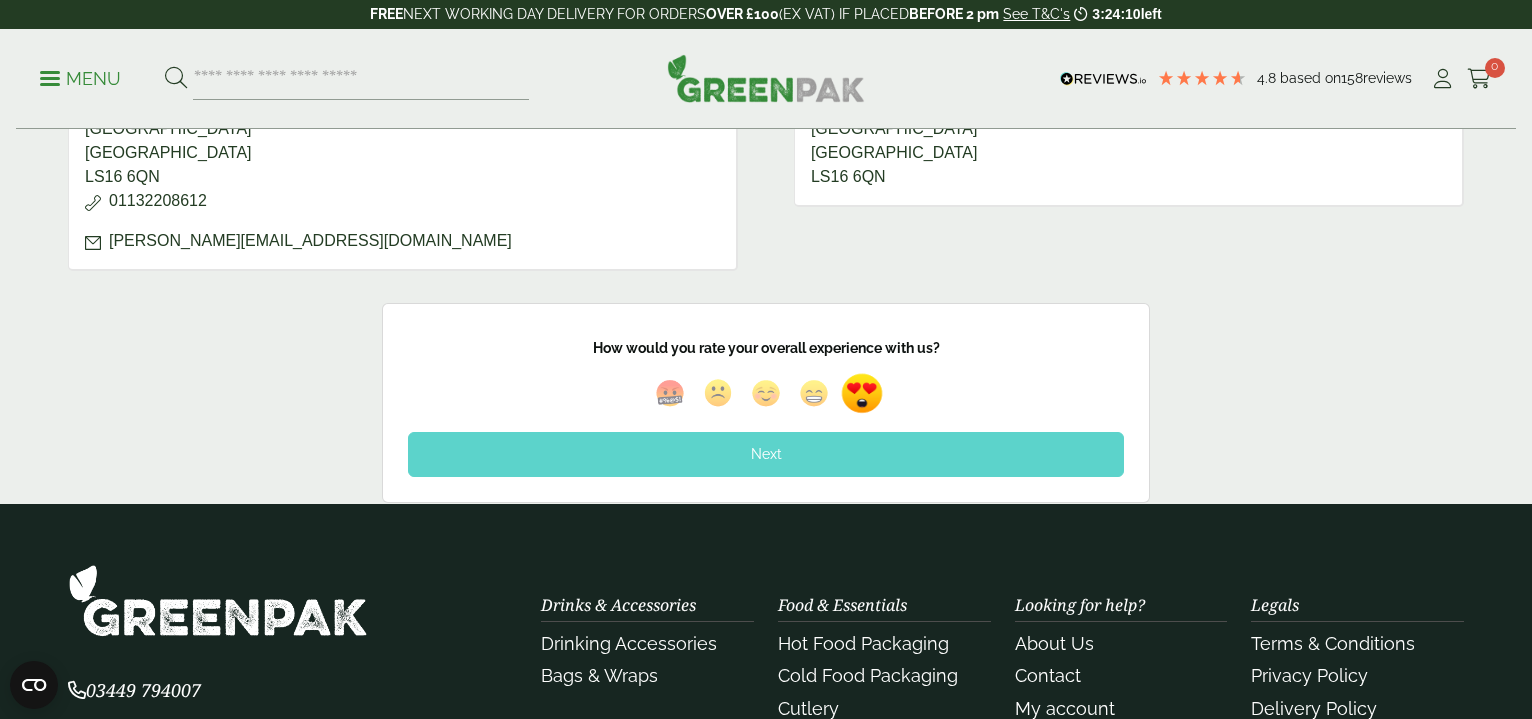 click on "Next" at bounding box center [766, 454] 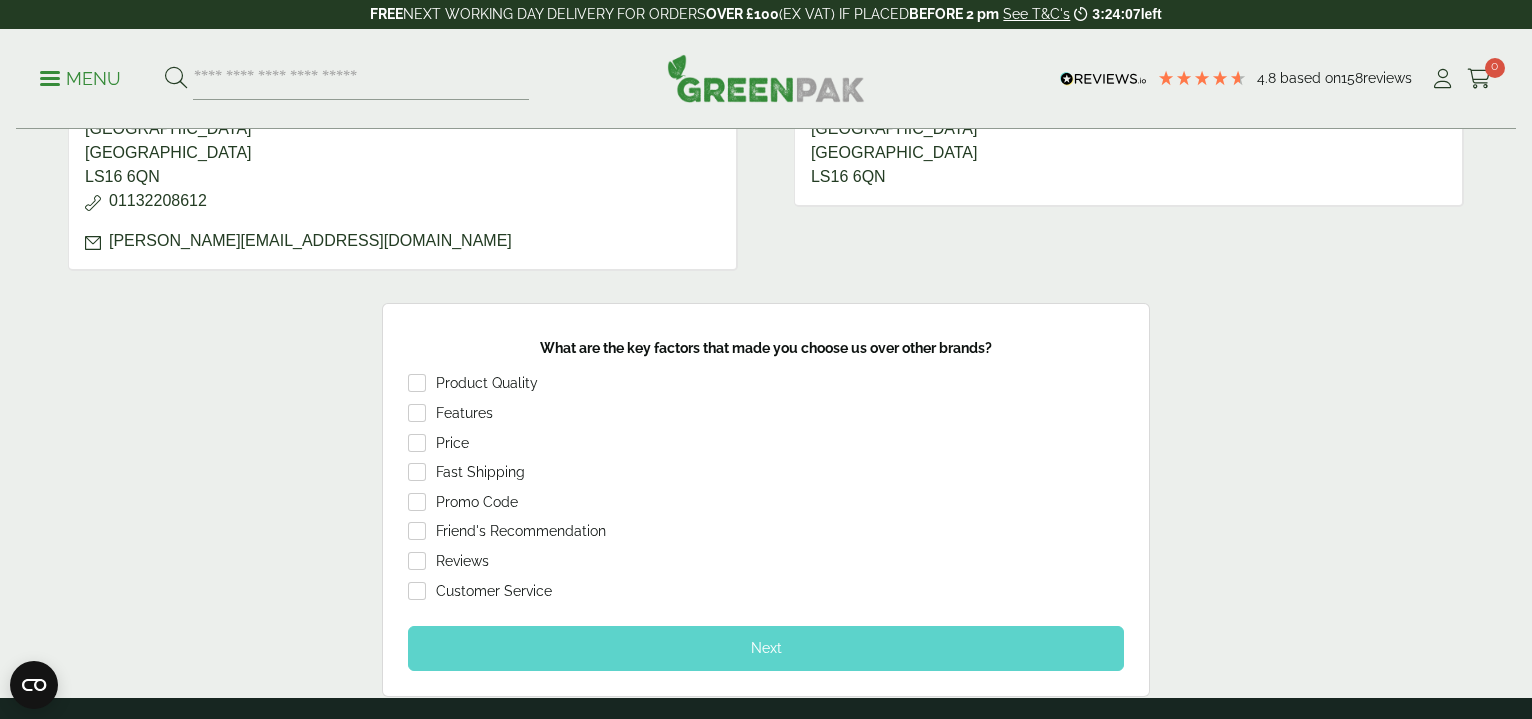 click on "Price" at bounding box center (452, 444) 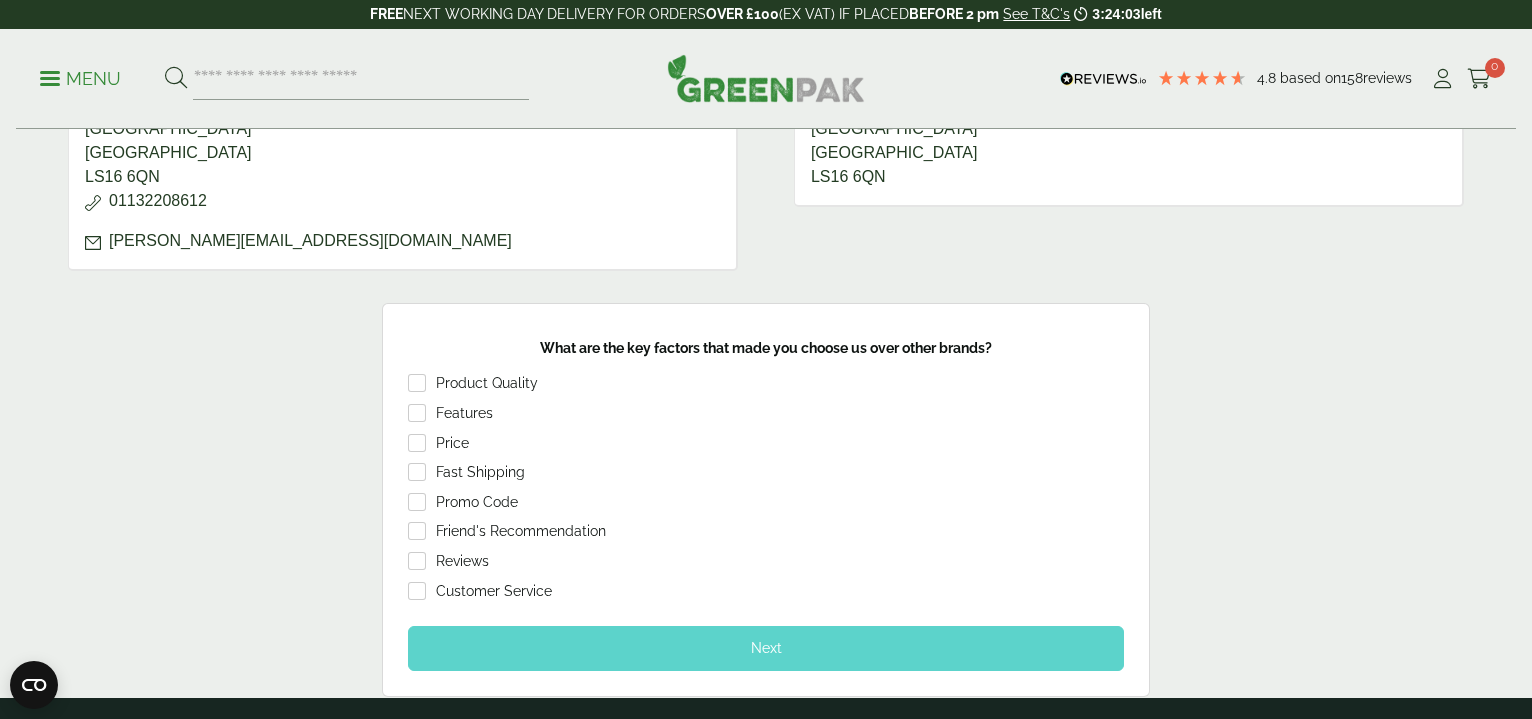 click on "Next" at bounding box center (766, 648) 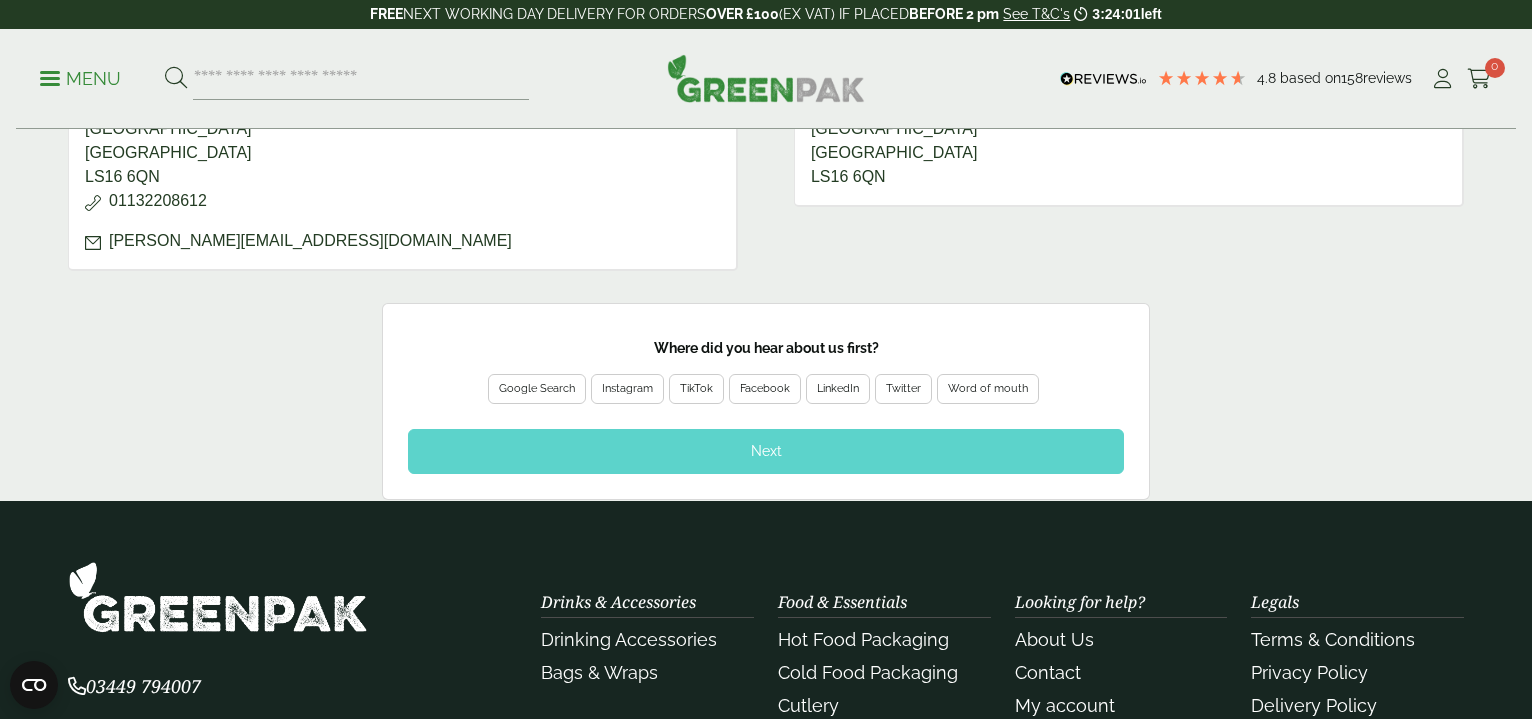 click on "Google Search" at bounding box center [537, 389] 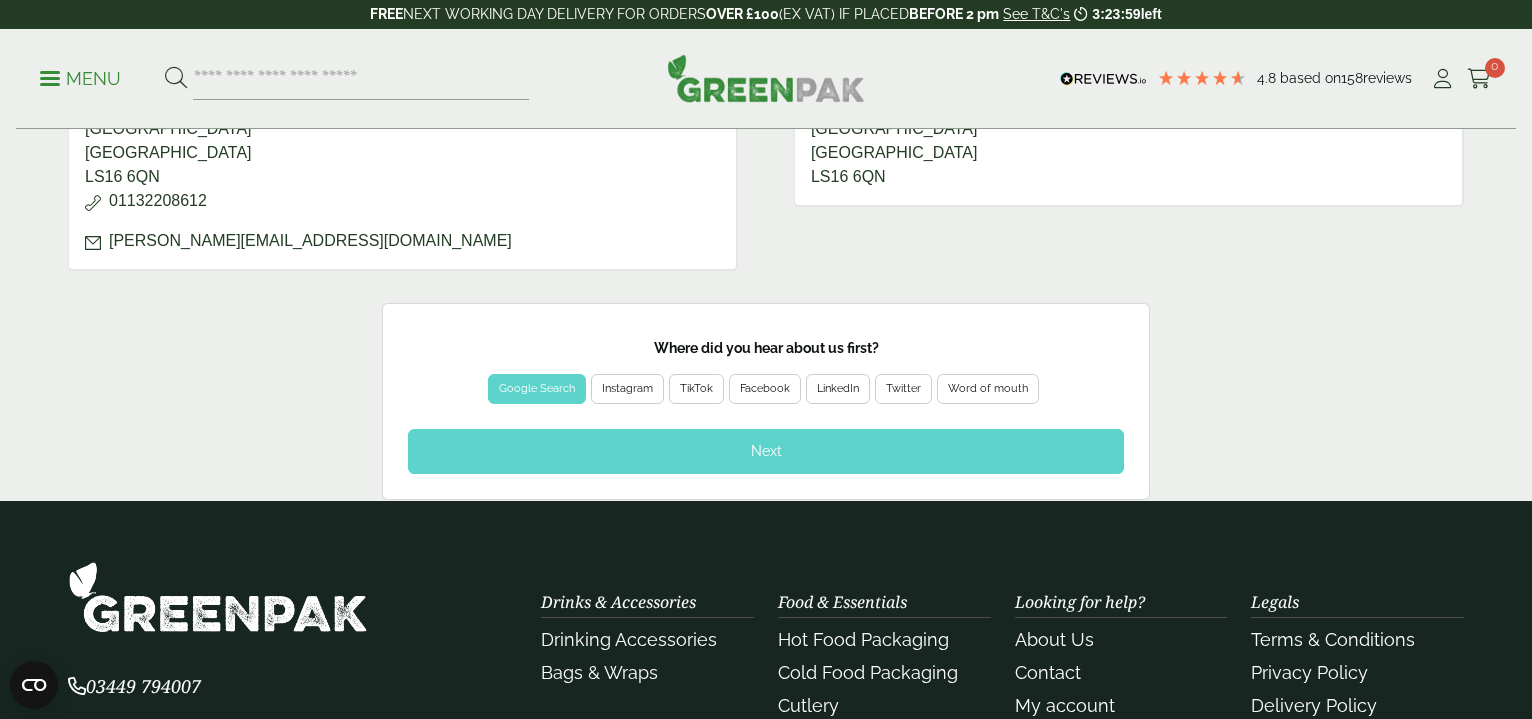 click on "Next" at bounding box center (766, 451) 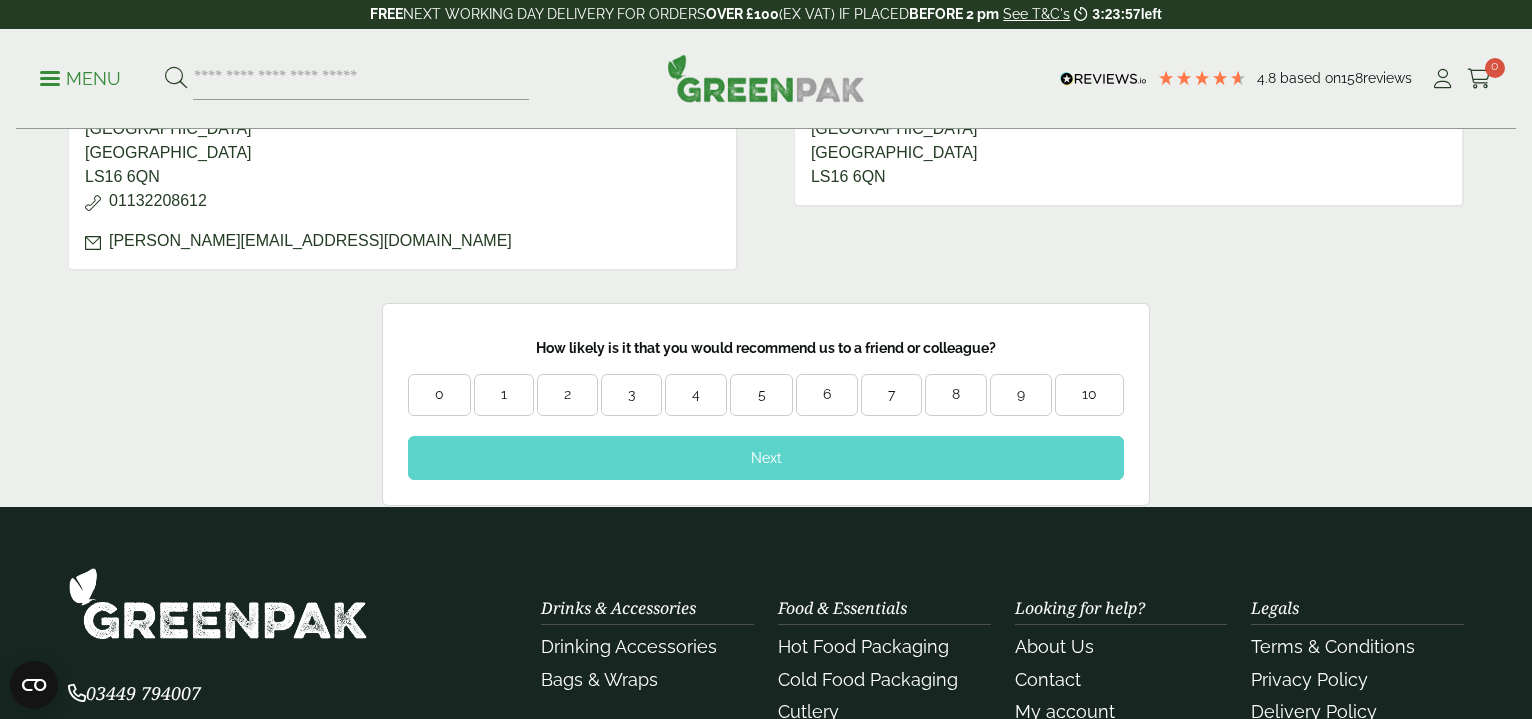 click on "10" at bounding box center (1089, 395) 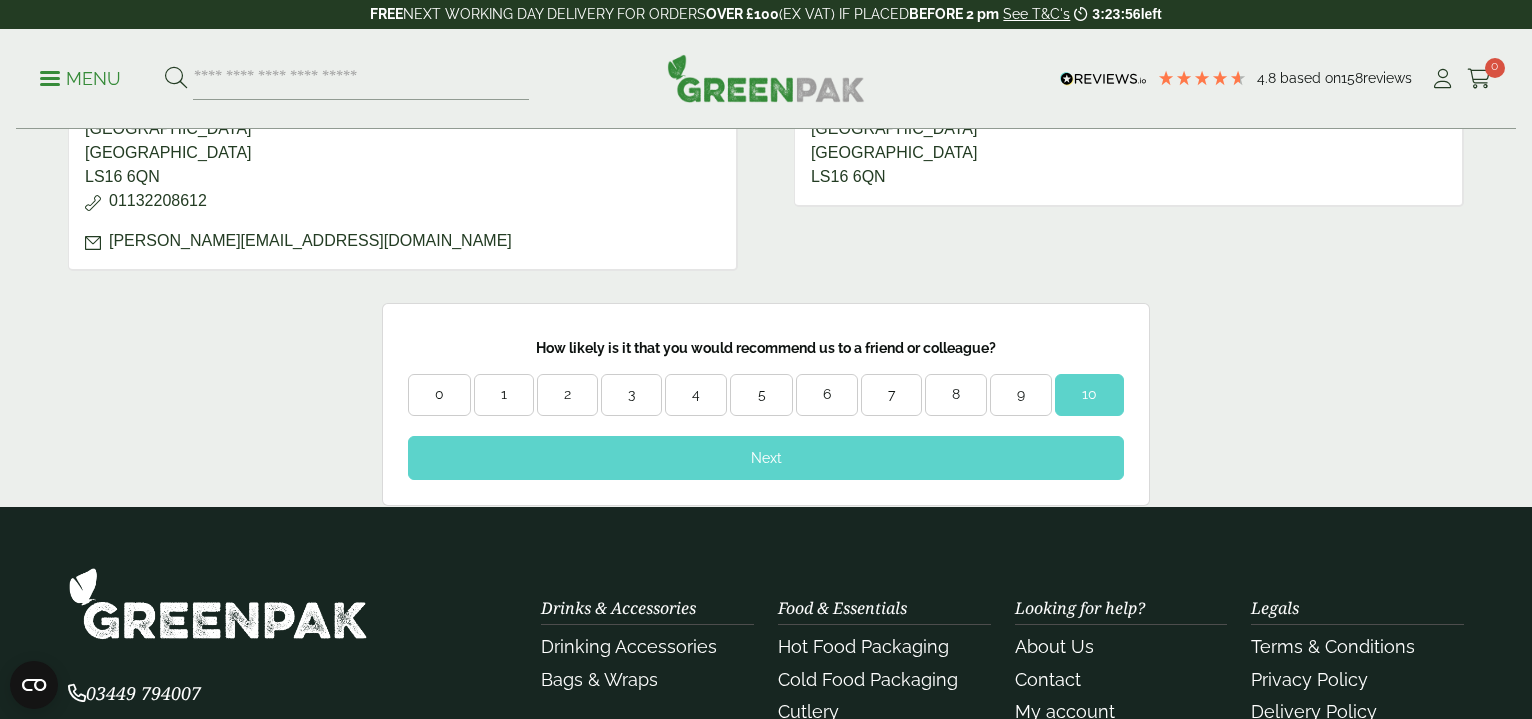 click on "Next" at bounding box center (766, 458) 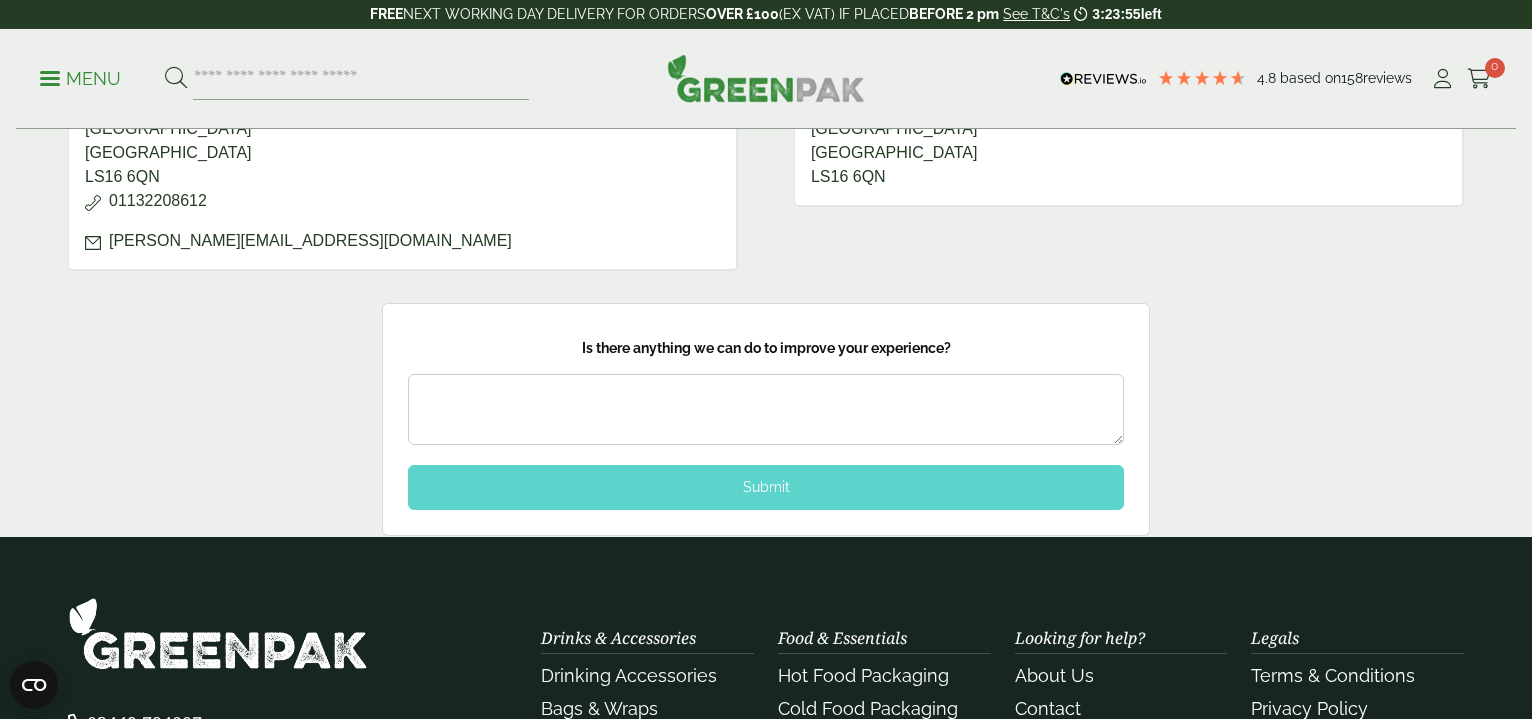 click on "Submit" at bounding box center (766, 487) 